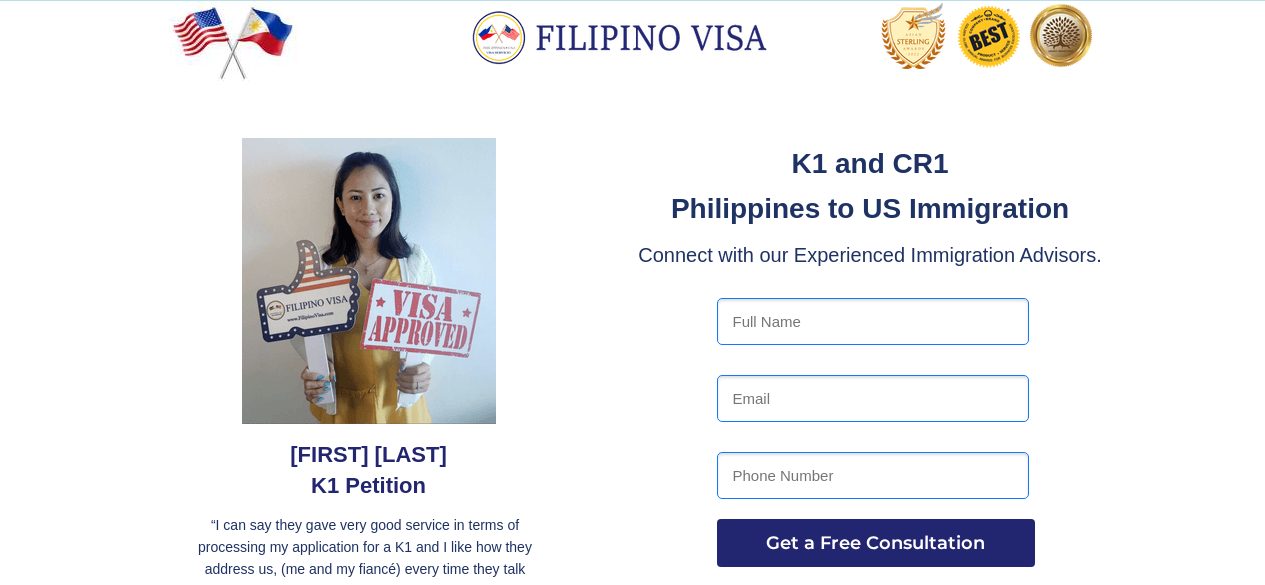scroll, scrollTop: 0, scrollLeft: 0, axis: both 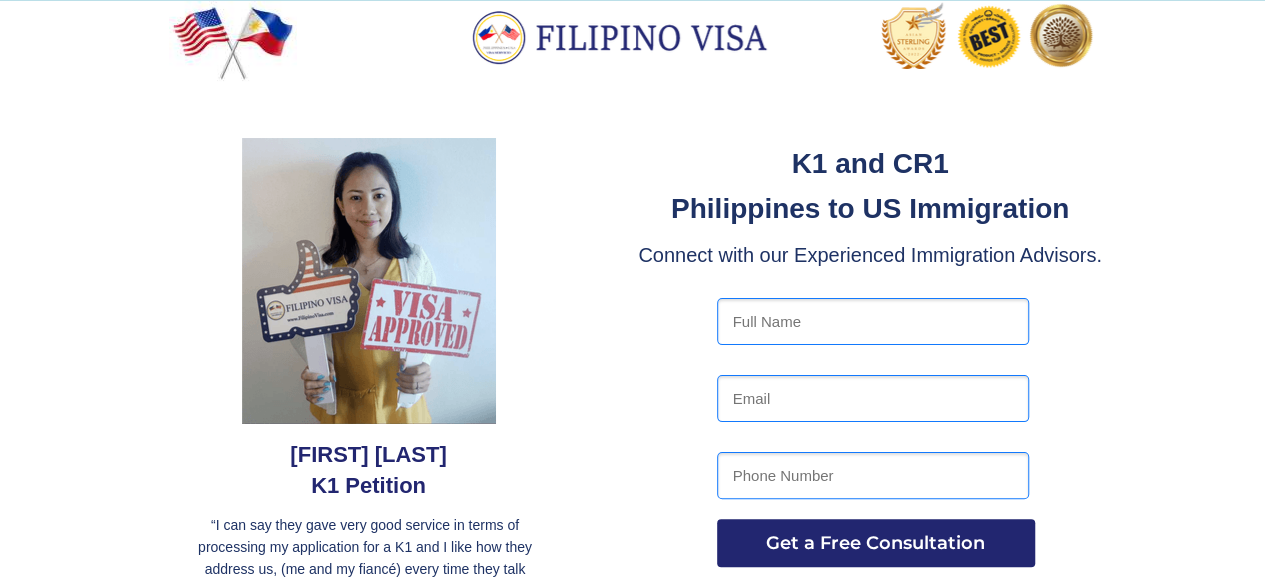 click at bounding box center [873, 321] 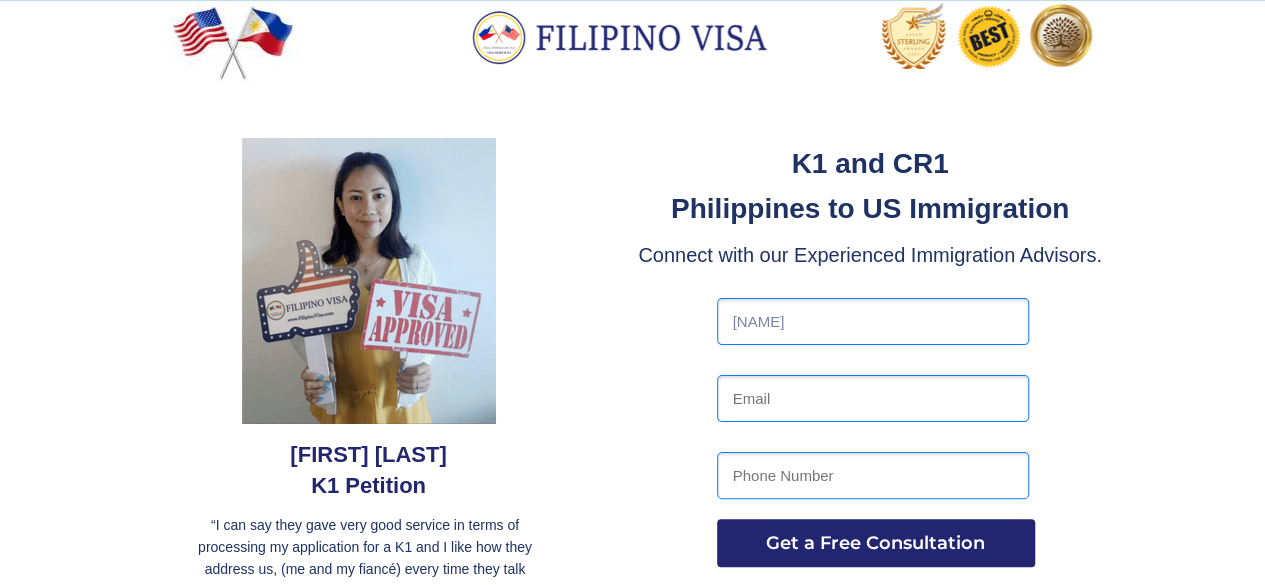type on "[NAME]" 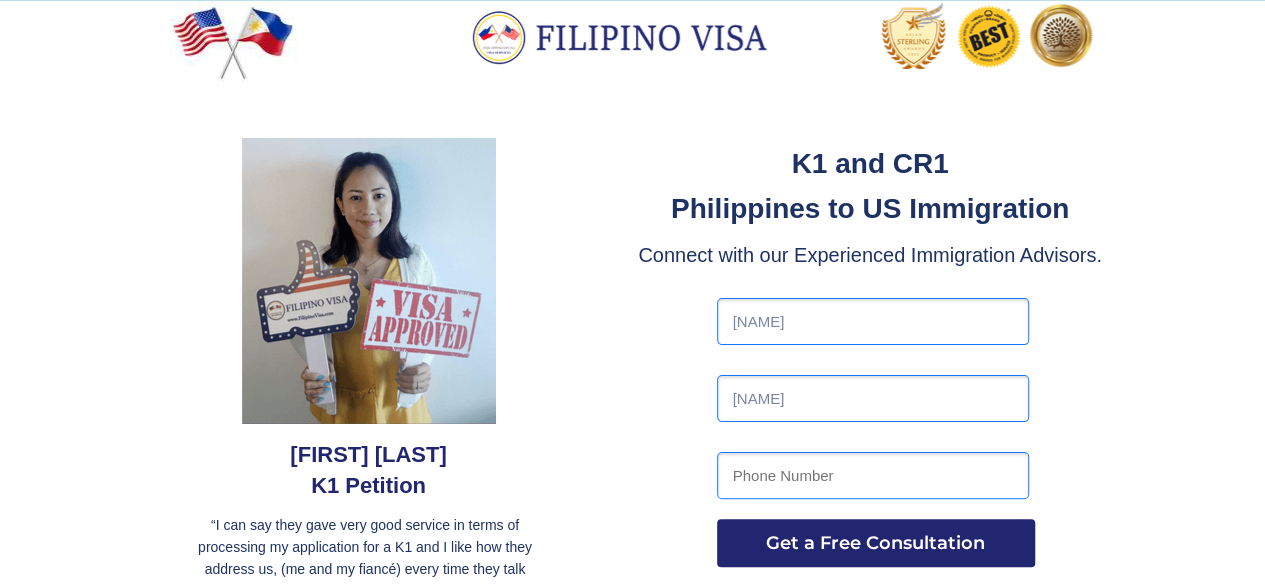 click at bounding box center [873, 475] 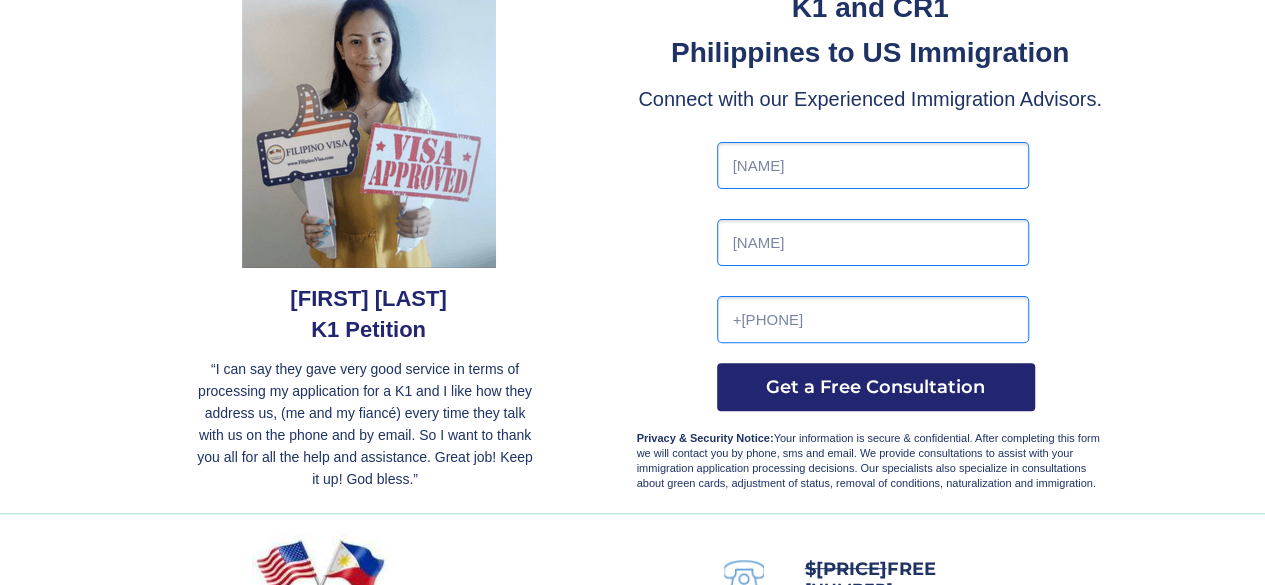 scroll, scrollTop: 200, scrollLeft: 0, axis: vertical 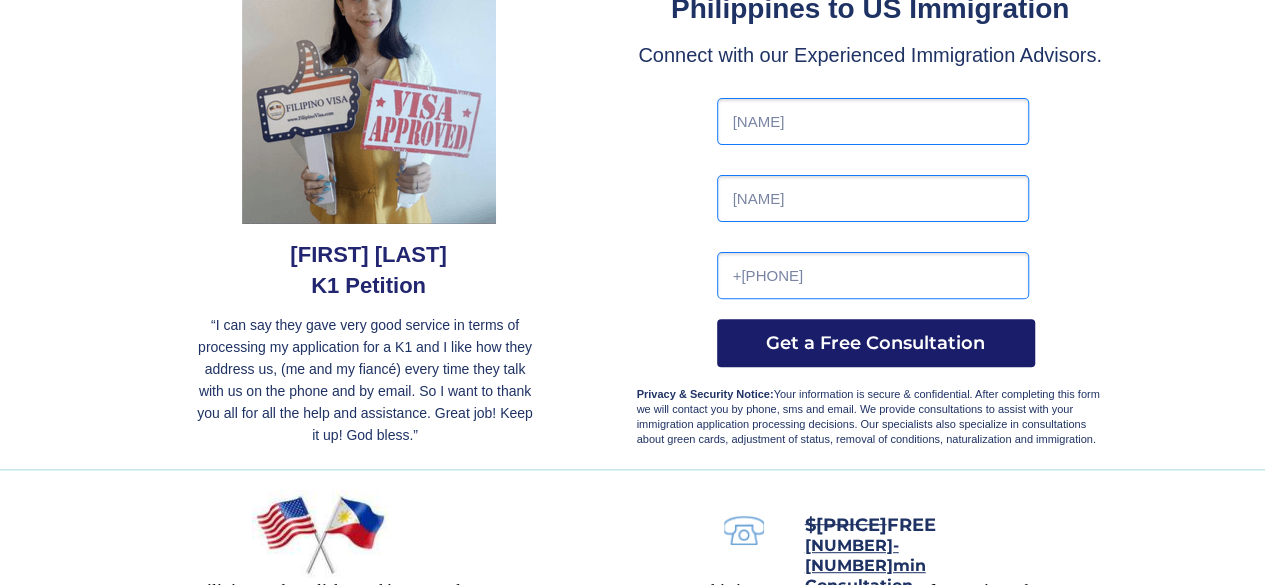 type on "+[PHONE]" 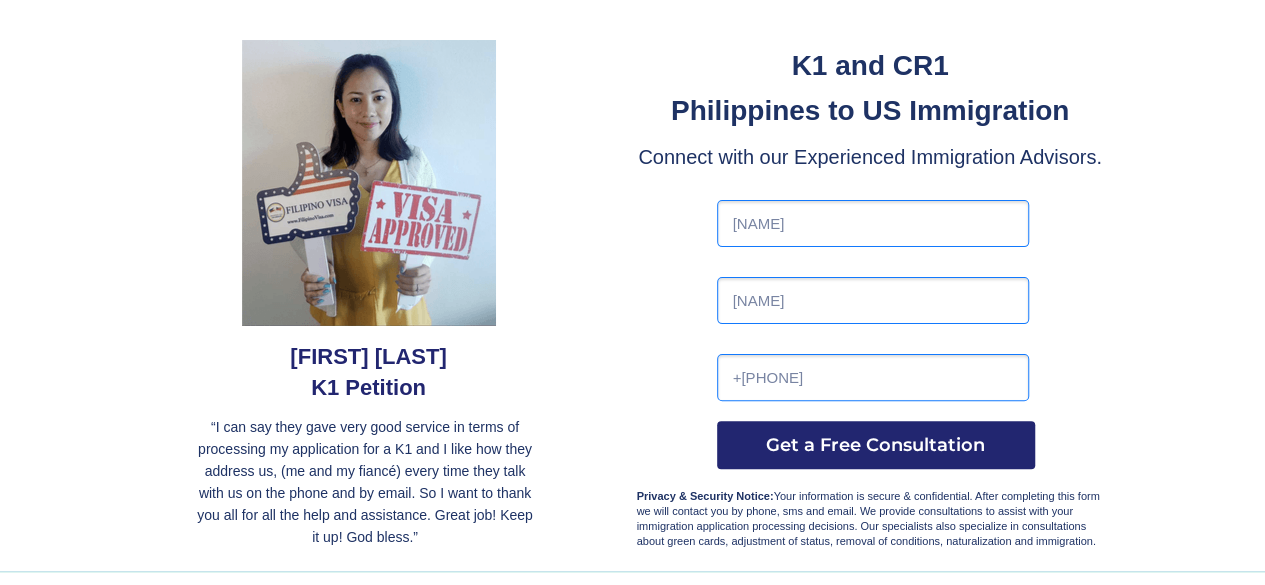 scroll, scrollTop: 0, scrollLeft: 0, axis: both 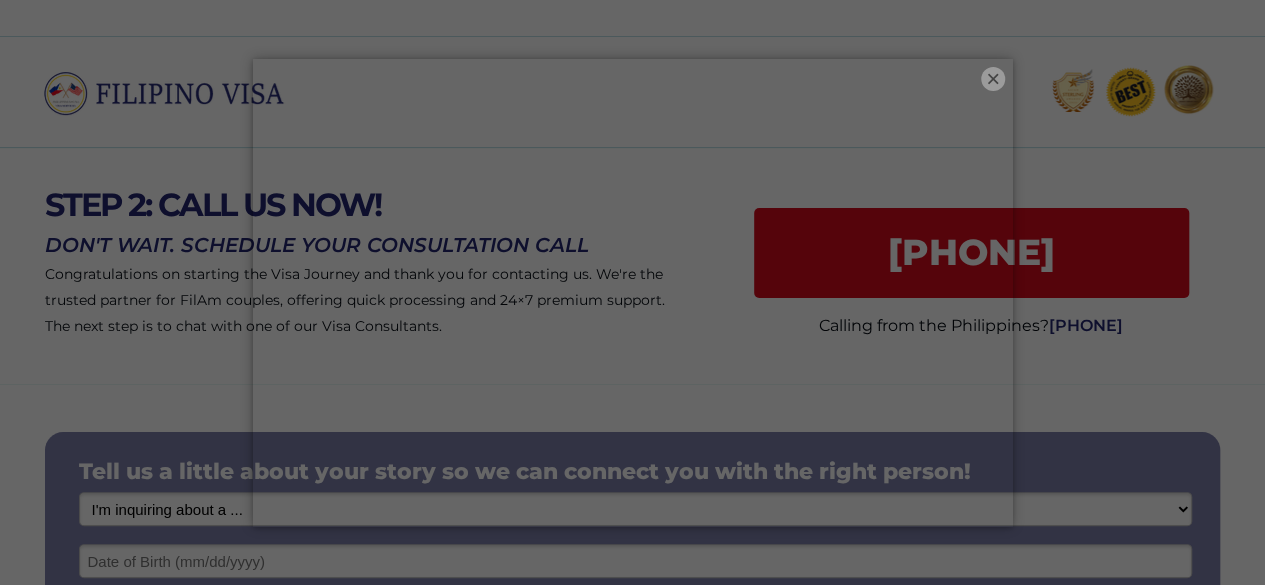 click on "×" at bounding box center (993, 79) 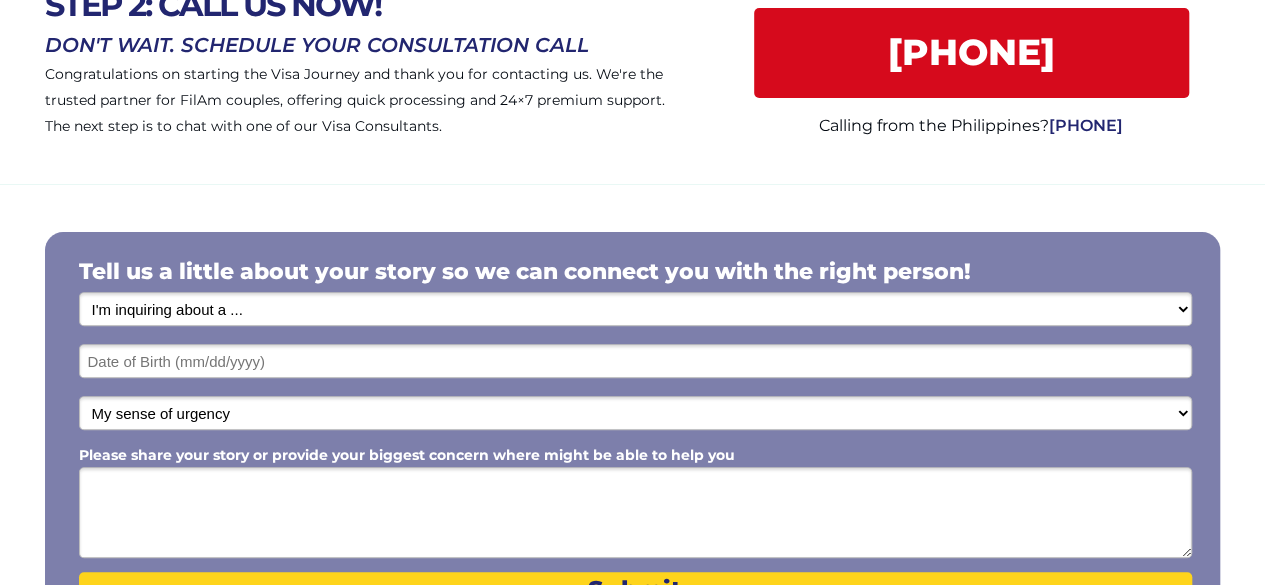 scroll, scrollTop: 300, scrollLeft: 0, axis: vertical 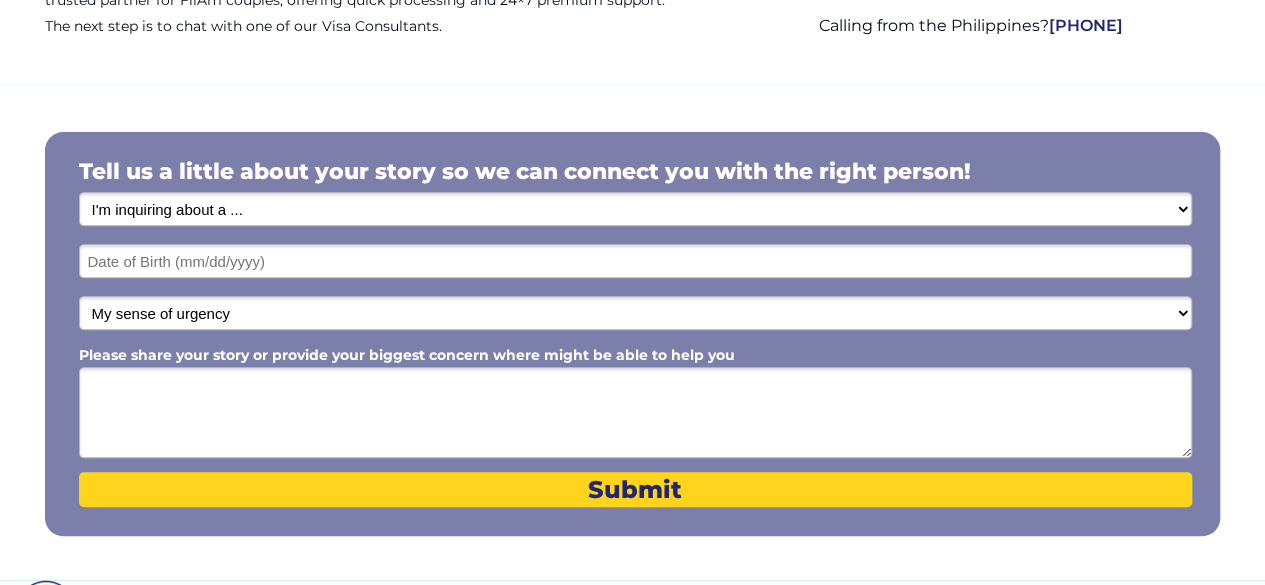 click on "Please share your story or provide your biggest concern where might be able to help you" at bounding box center (635, 412) 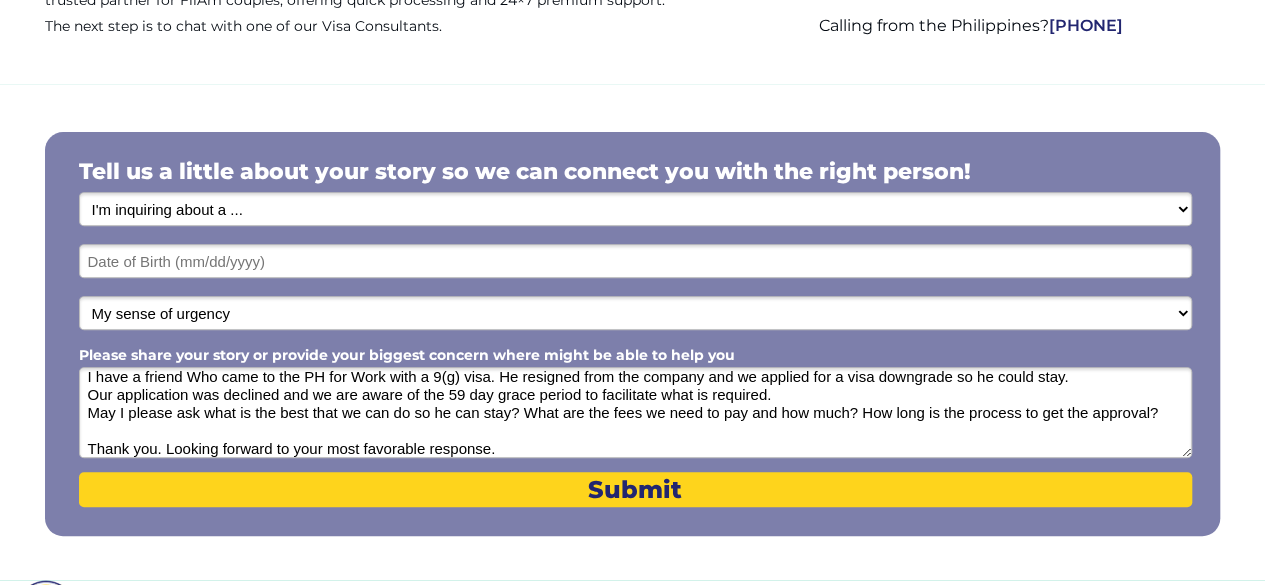click on "Hi,
I have a friend Who came to the PH for Work with a 9(g) visa. He resigned from the company and we applied for a visa downgrade so he could stay.
Our application was declined and we are aware of the 59 day grace period to facilitate what is required.
May I please ask what is the best that we can do so he can stay? What are the fees we need to pay and how much? How long is the process to get the approval?
Thank you. Looking forward to your most favorable response." at bounding box center [635, 412] 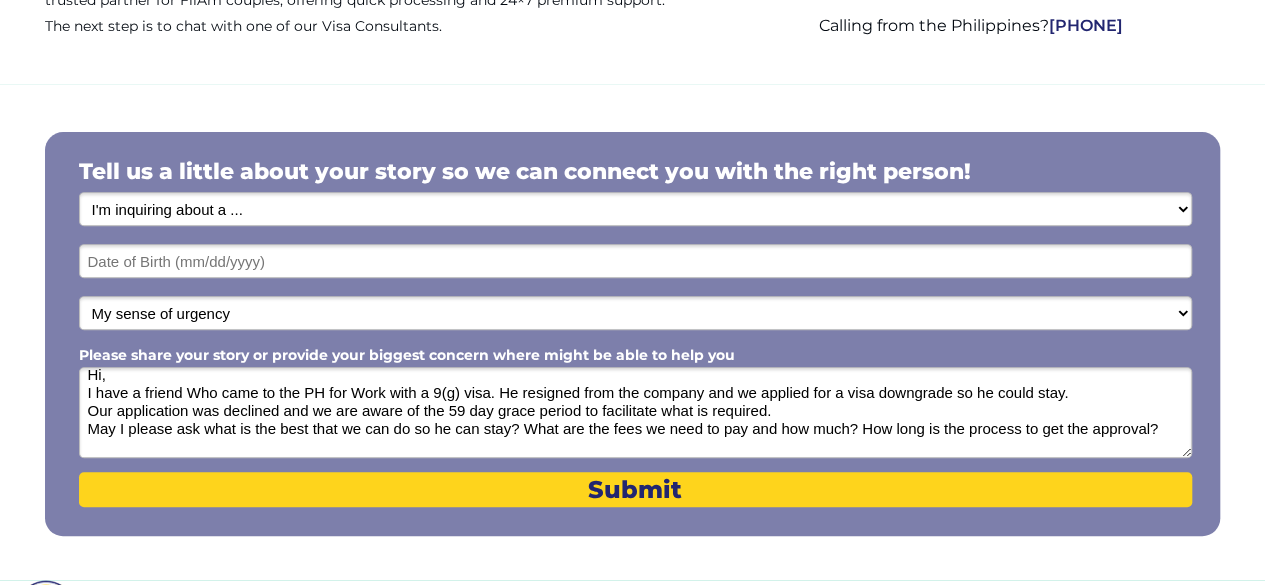 click on "Hi,
I have a friend Who came to the PH for Work with a 9(g) visa. He resigned from the company and we applied for a visa downgrade so he could stay.
Our application was declined and we are aware of the 59 day grace period to facilitate what is required.
May I please ask what is the best that we can do so he can stay? What are the fees we need to pay and how much? How long is the process to get the approval?
Thank you. Looking forward to your most favorable response." at bounding box center (635, 412) 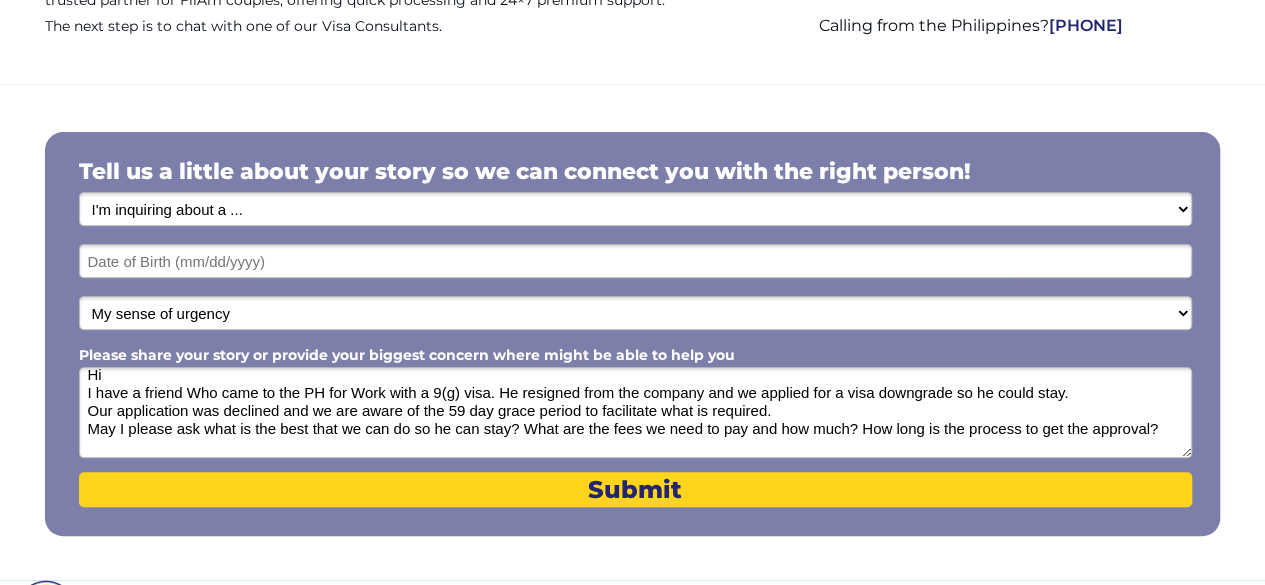 scroll, scrollTop: 8, scrollLeft: 0, axis: vertical 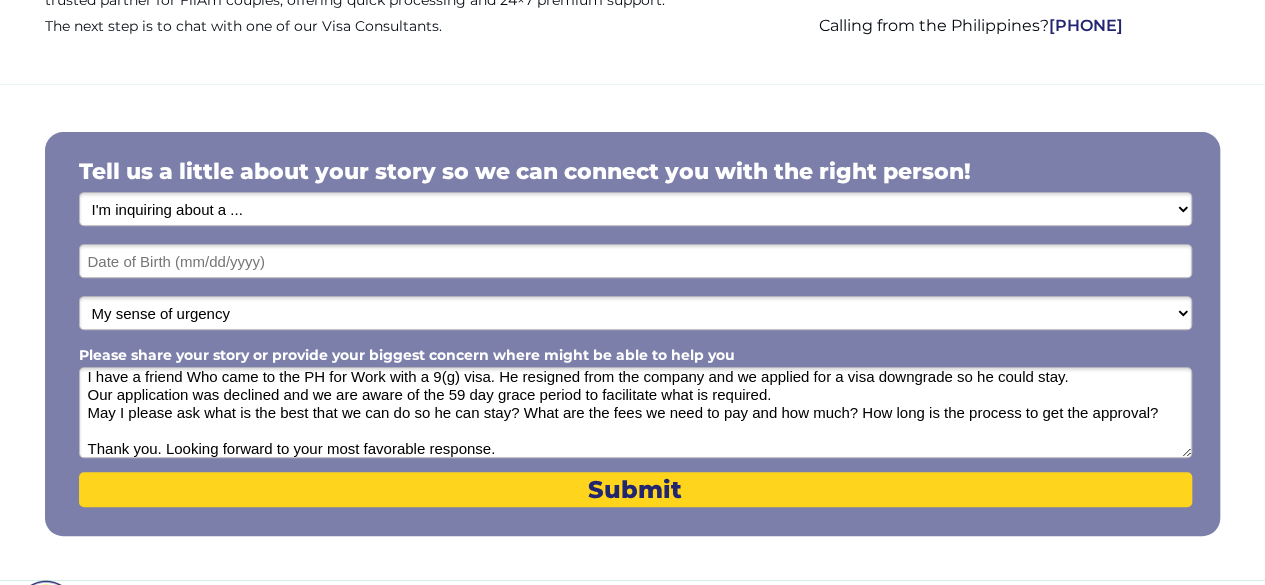 type on "I have a friend Who came to the PH for Work with a 9(g) visa. He resigned from the company and we applied for a visa downgrade so he could stay.
Our application was declined and we are aware of the 59 day grace period to facilitate what is required.
May I please ask what is the best that we can do so he can stay? What are the fees we need to pay and how much? How long is the process to get the approval?
Thank you. Looking forward to your most favorable response." 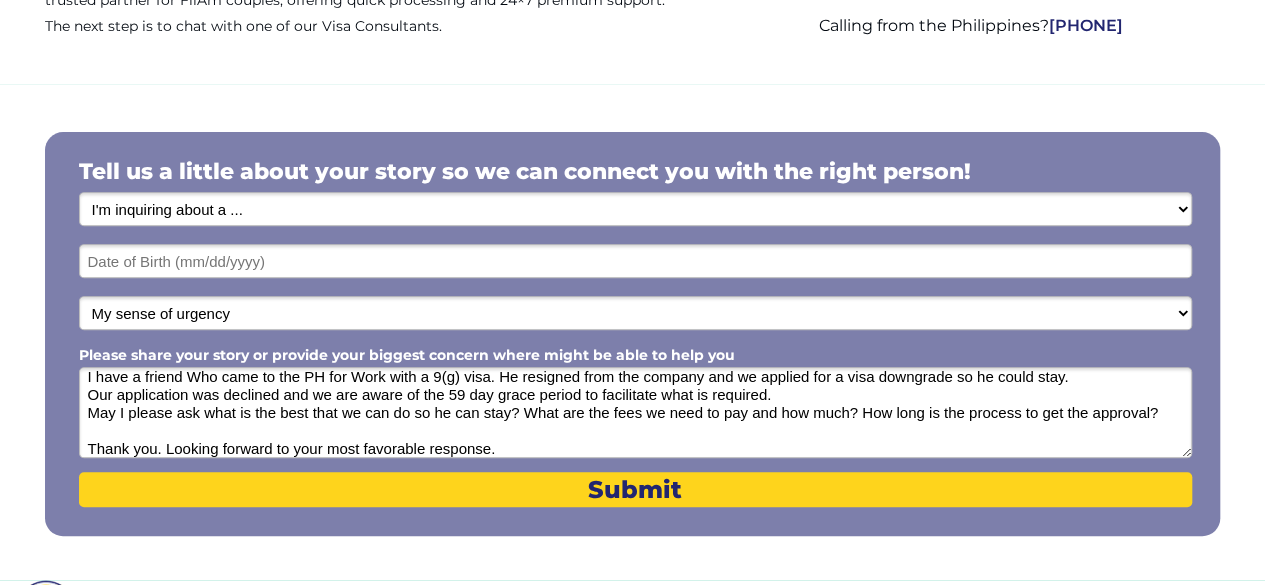 click on "My sense of urgency
Low Priority - I'm just looking
Medium
High Priority - I need it now!" at bounding box center [635, 313] 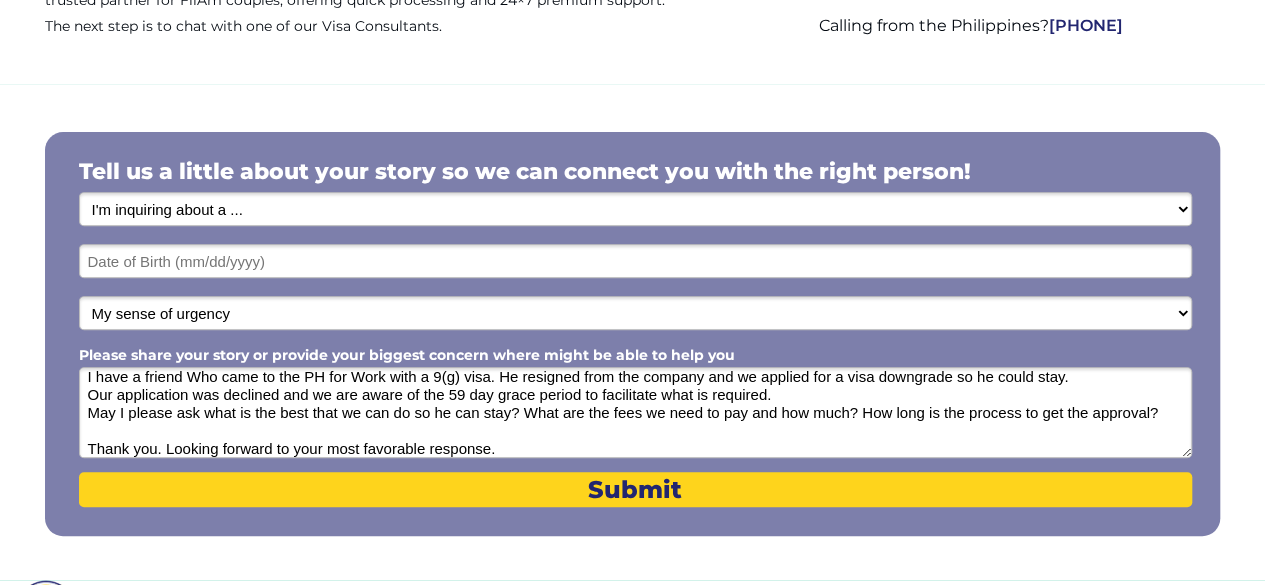 select on "1802" 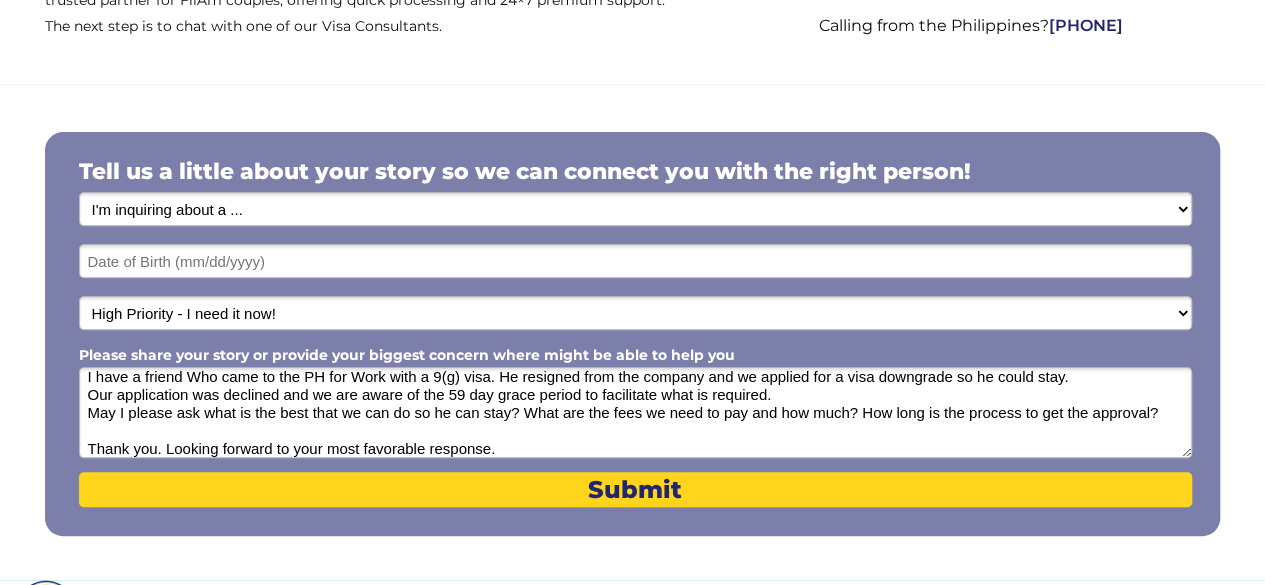 click on "My sense of urgency
Low Priority - I'm just looking
Medium
High Priority - I need it now!" at bounding box center (635, 313) 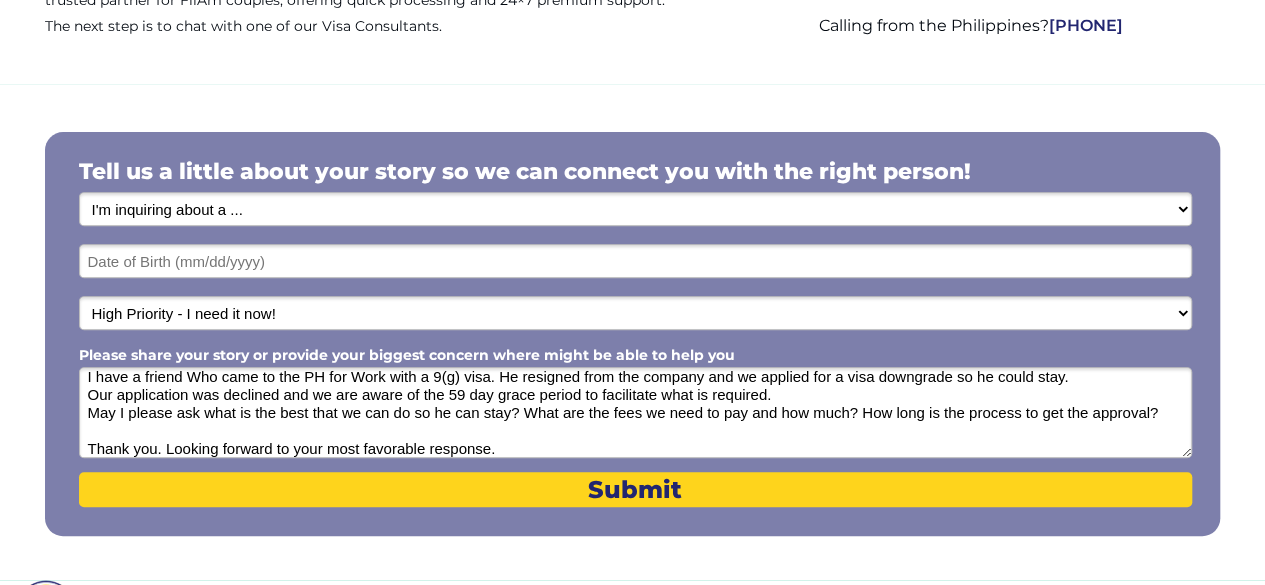 click on "I'm inquiring about a ...
I don't know or other services
Retirement Visa for The Philippines (SRRV)
Spousal Visa for The Philippines (13A)
Tourist Visa for The Philippines (9a-g)
Citizenship for USA
Green Card for USA
Tourist Visa for USA (B-1/B-2)
Family Visa for USA (Parent/sibling/children)
Spousal Visa for USA (CR-1/CR-2) Fiance Visa for USA (K-1/K-2)" at bounding box center [635, 209] 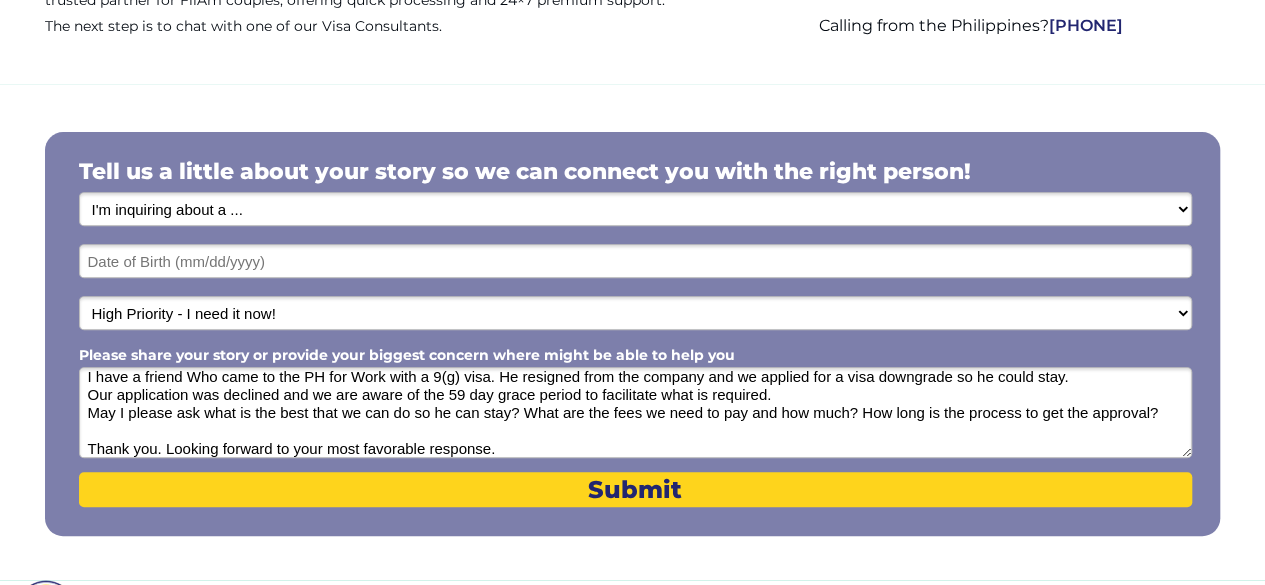 select on "1798" 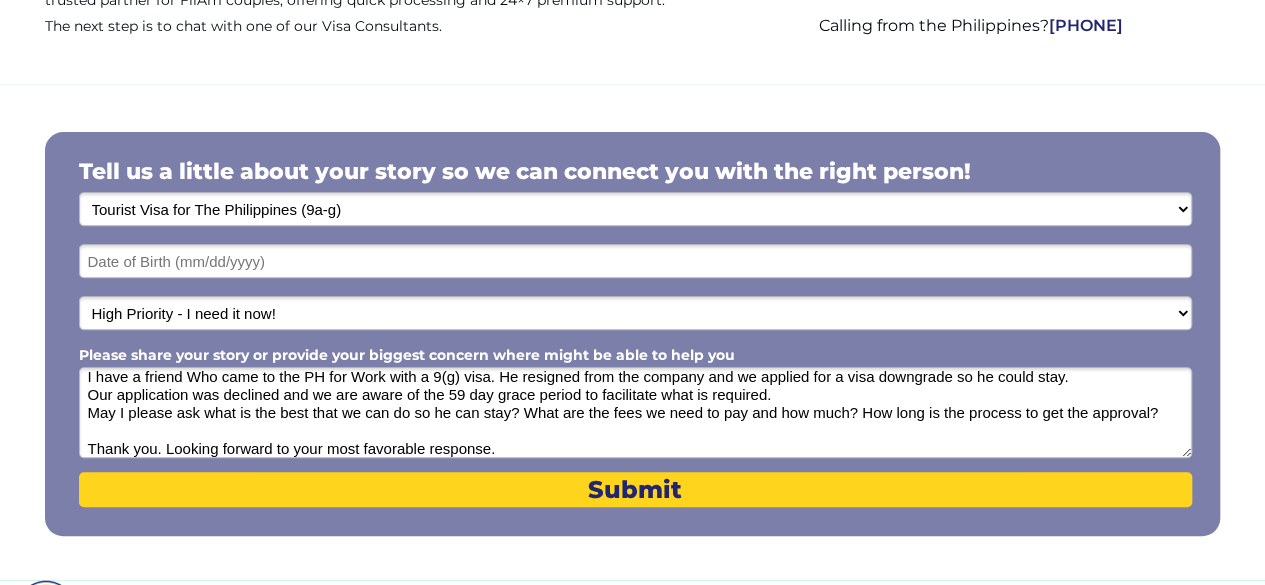 click on "I'm inquiring about a ...
I don't know or other services
Retirement Visa for The Philippines (SRRV)
Spousal Visa for The Philippines (13A)
Tourist Visa for The Philippines (9a-g)
Citizenship for USA
Green Card for USA
Tourist Visa for USA (B-1/B-2)
Family Visa for USA (Parent/sibling/children)
Spousal Visa for USA (CR-1/CR-2) Fiance Visa for USA (K-1/K-2)" at bounding box center (635, 209) 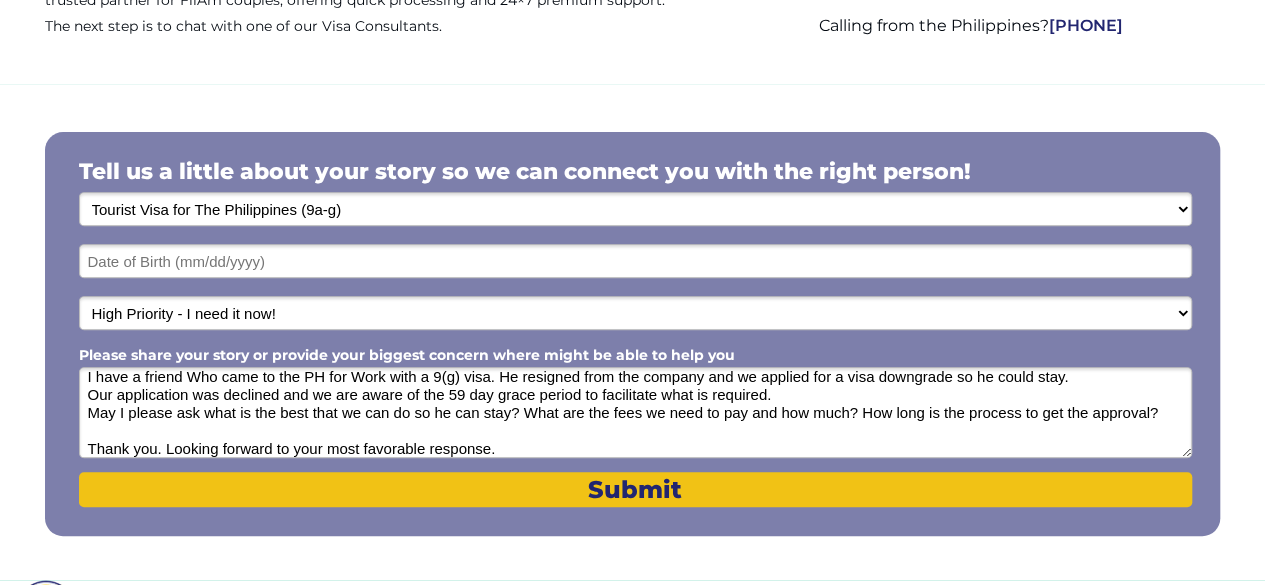 click on "Submit" at bounding box center (635, 489) 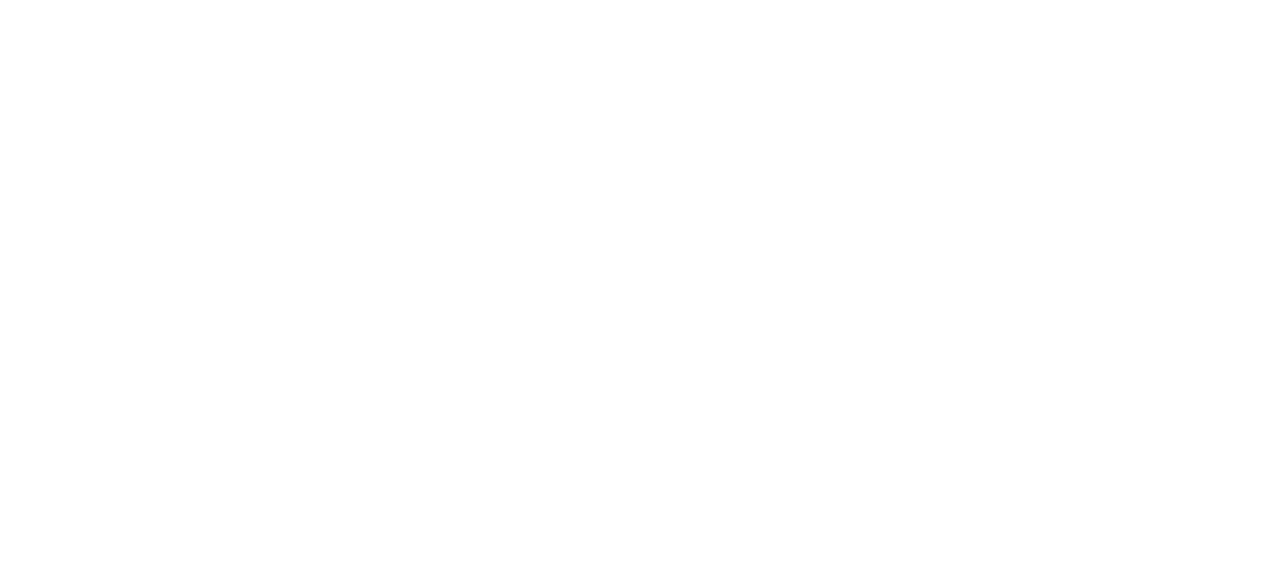 scroll, scrollTop: 0, scrollLeft: 0, axis: both 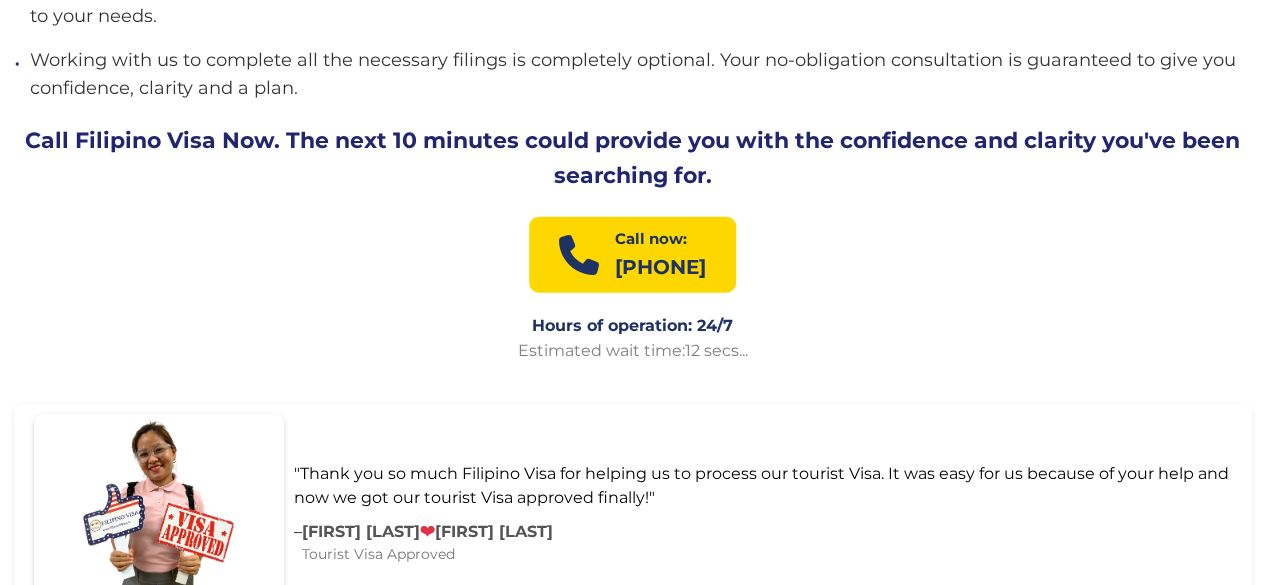 click on "[PHONE]" at bounding box center (660, 267) 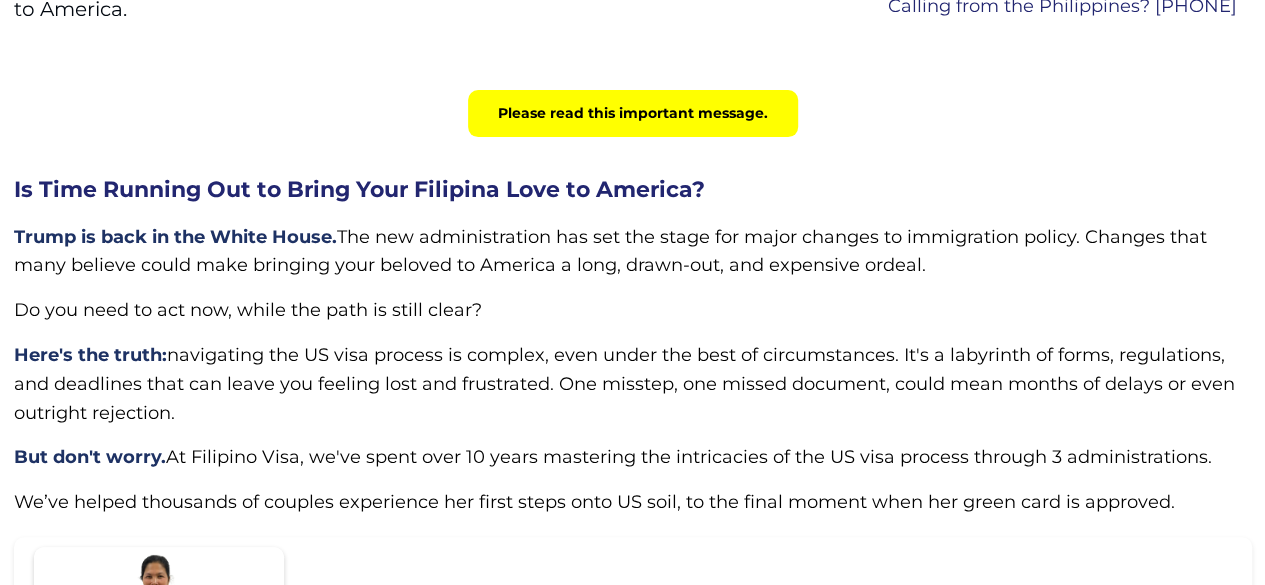 scroll, scrollTop: 0, scrollLeft: 0, axis: both 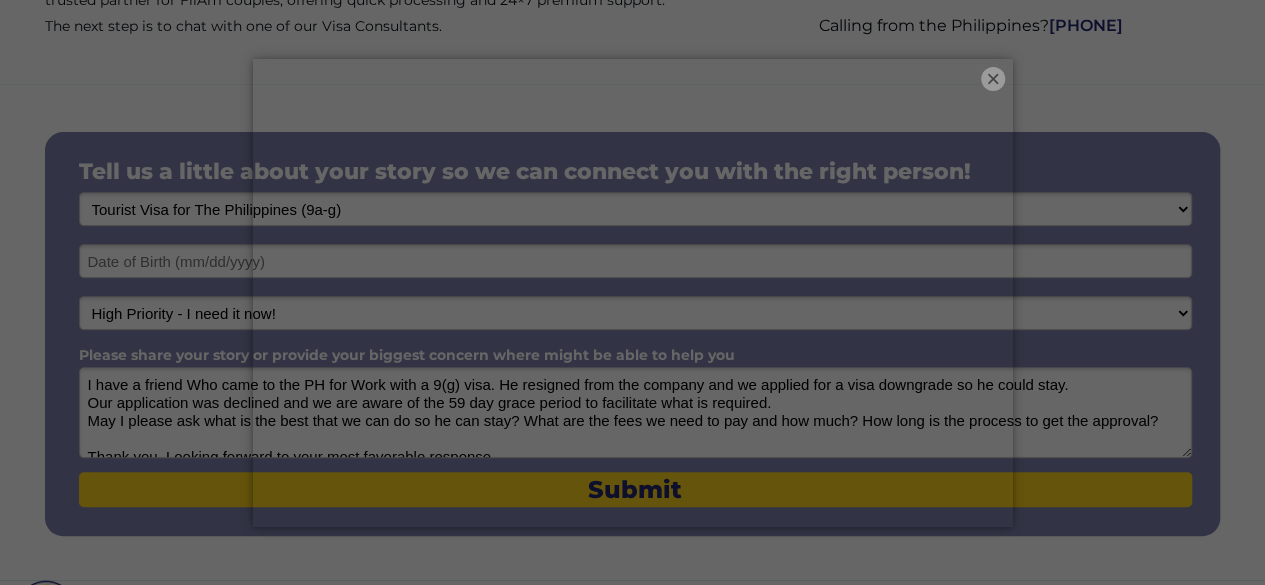 click on "×" at bounding box center [993, 79] 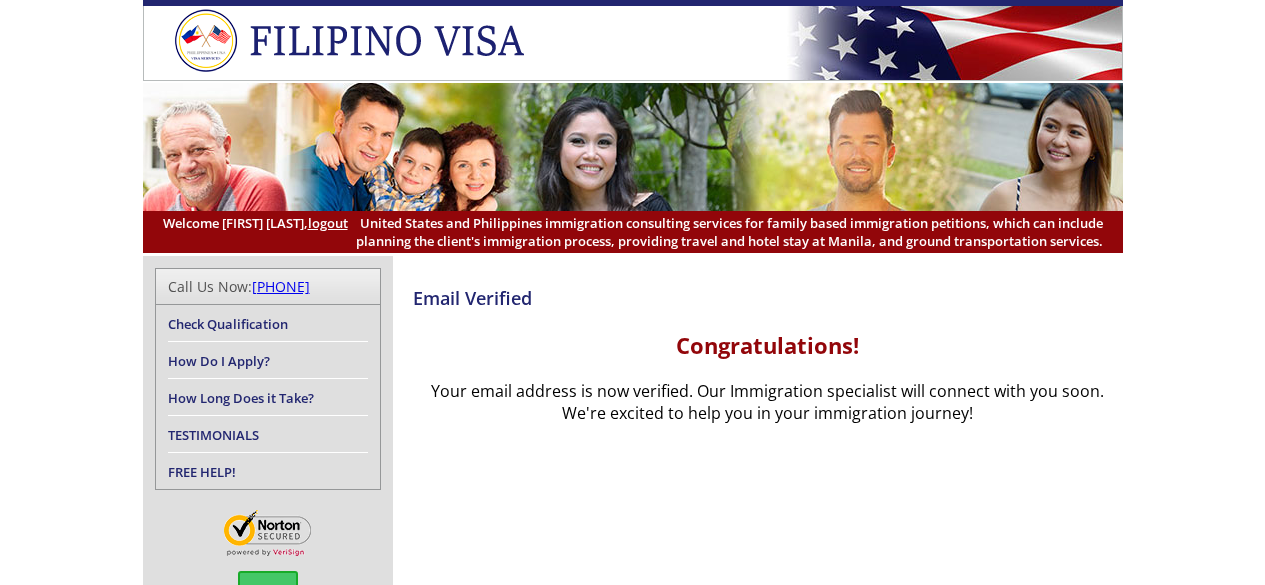 scroll, scrollTop: 0, scrollLeft: 0, axis: both 